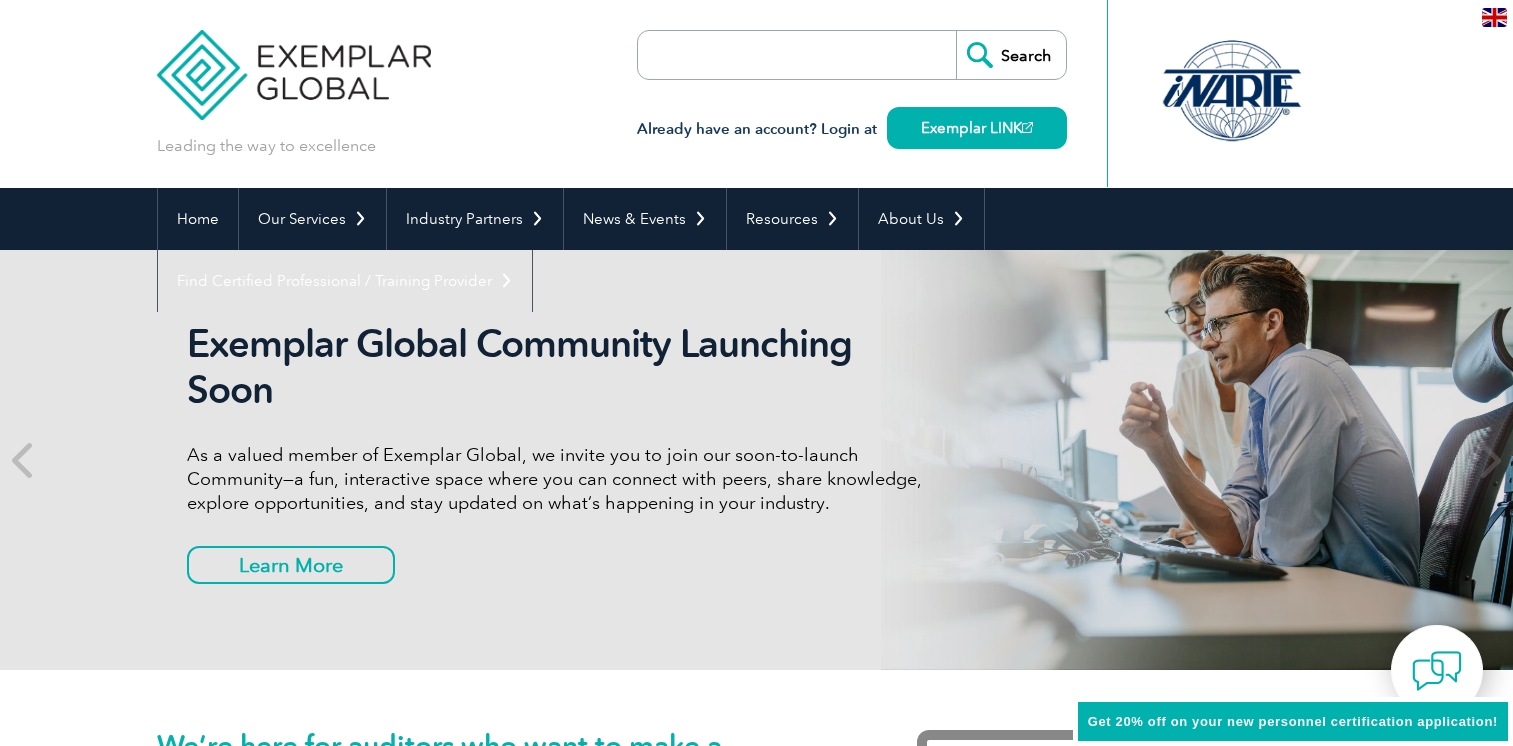 scroll, scrollTop: 0, scrollLeft: 0, axis: both 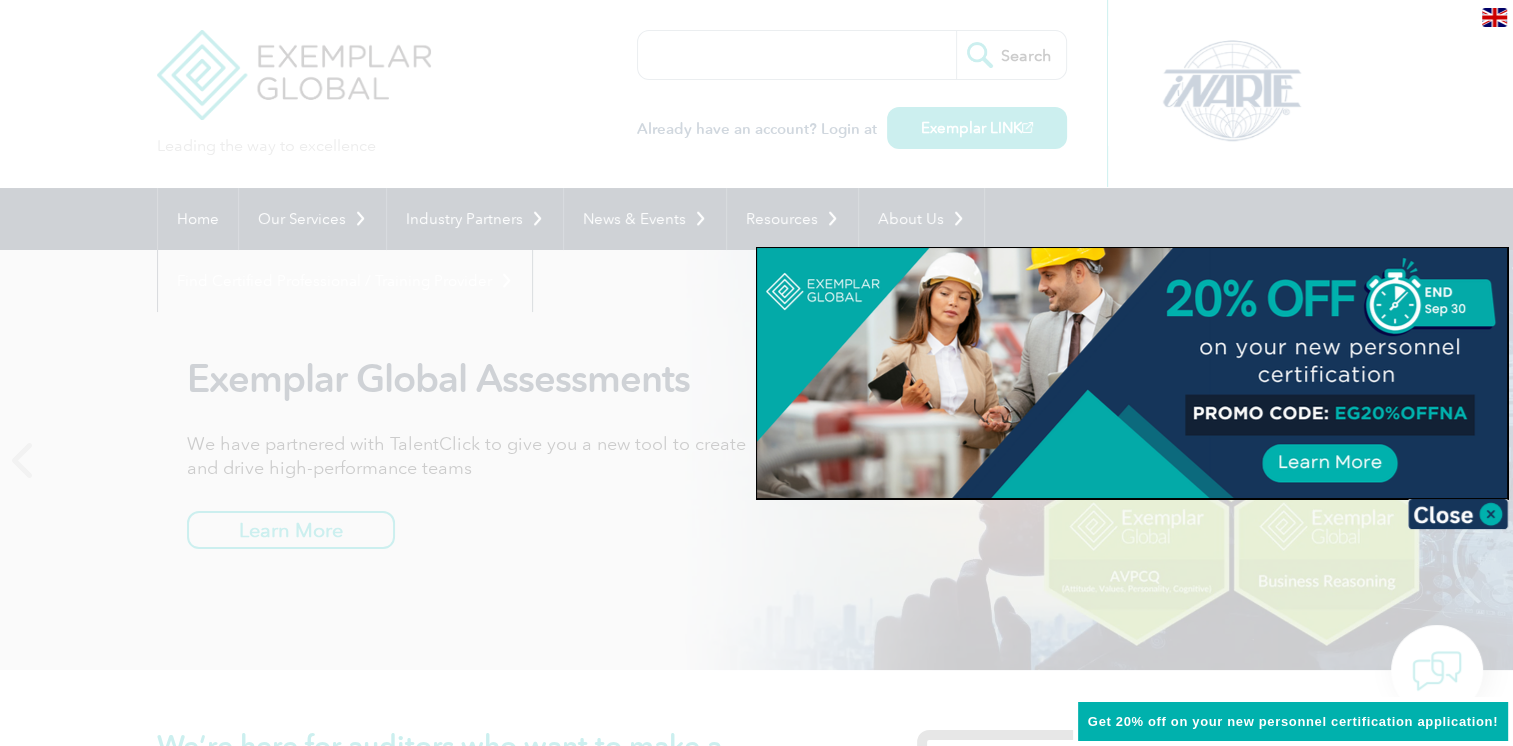click at bounding box center (756, 373) 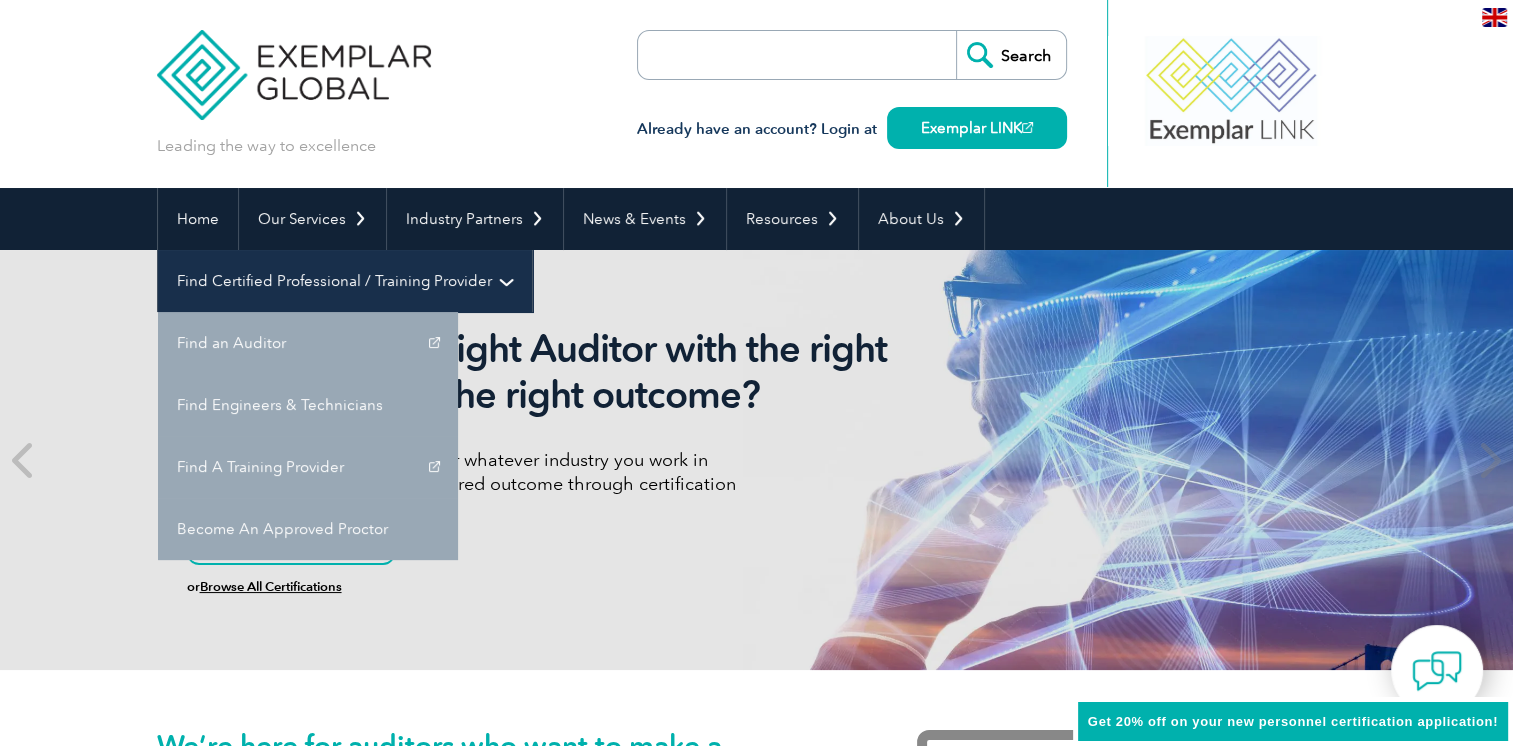 click on "Find Certified Professional / Training Provider" at bounding box center [345, 281] 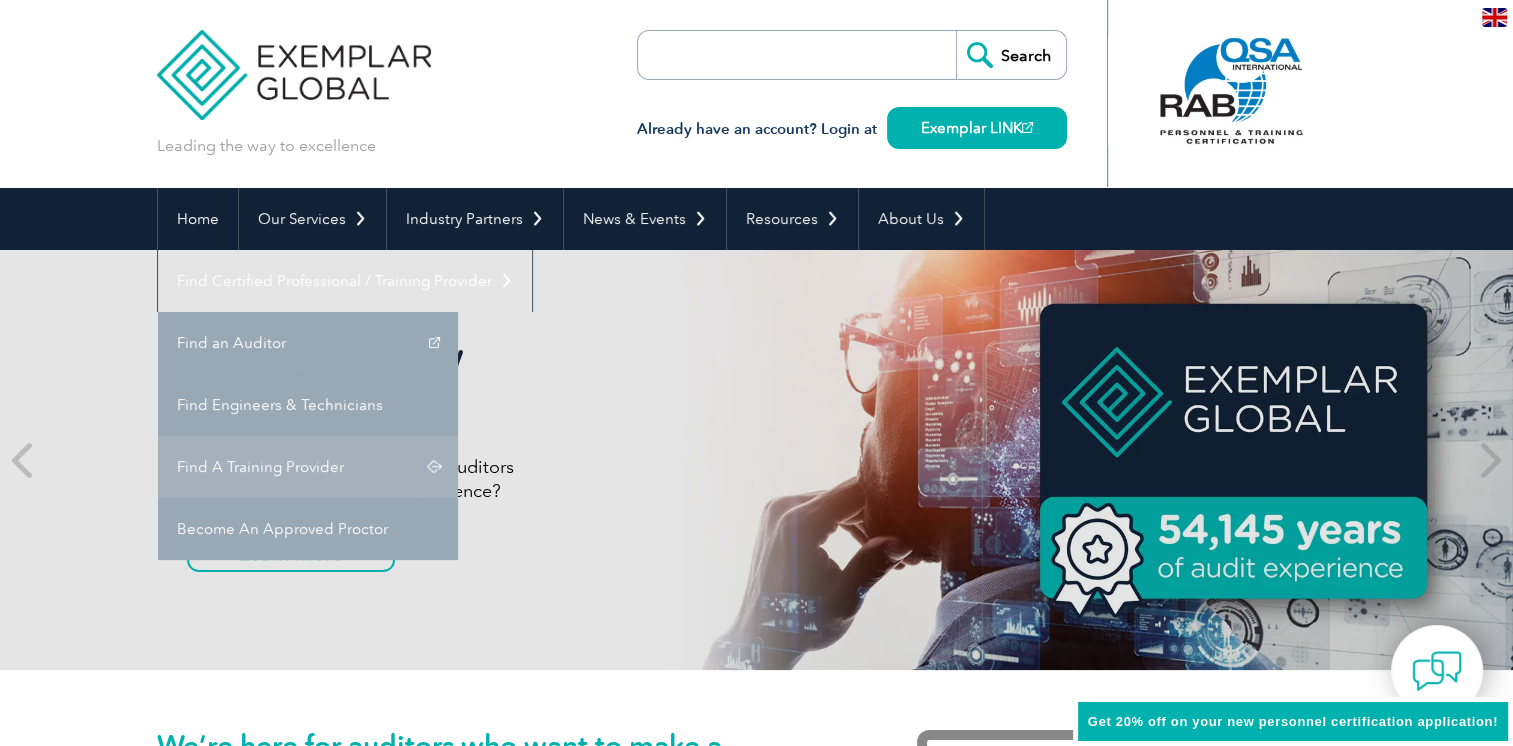 click on "Find A Training Provider" at bounding box center (308, 467) 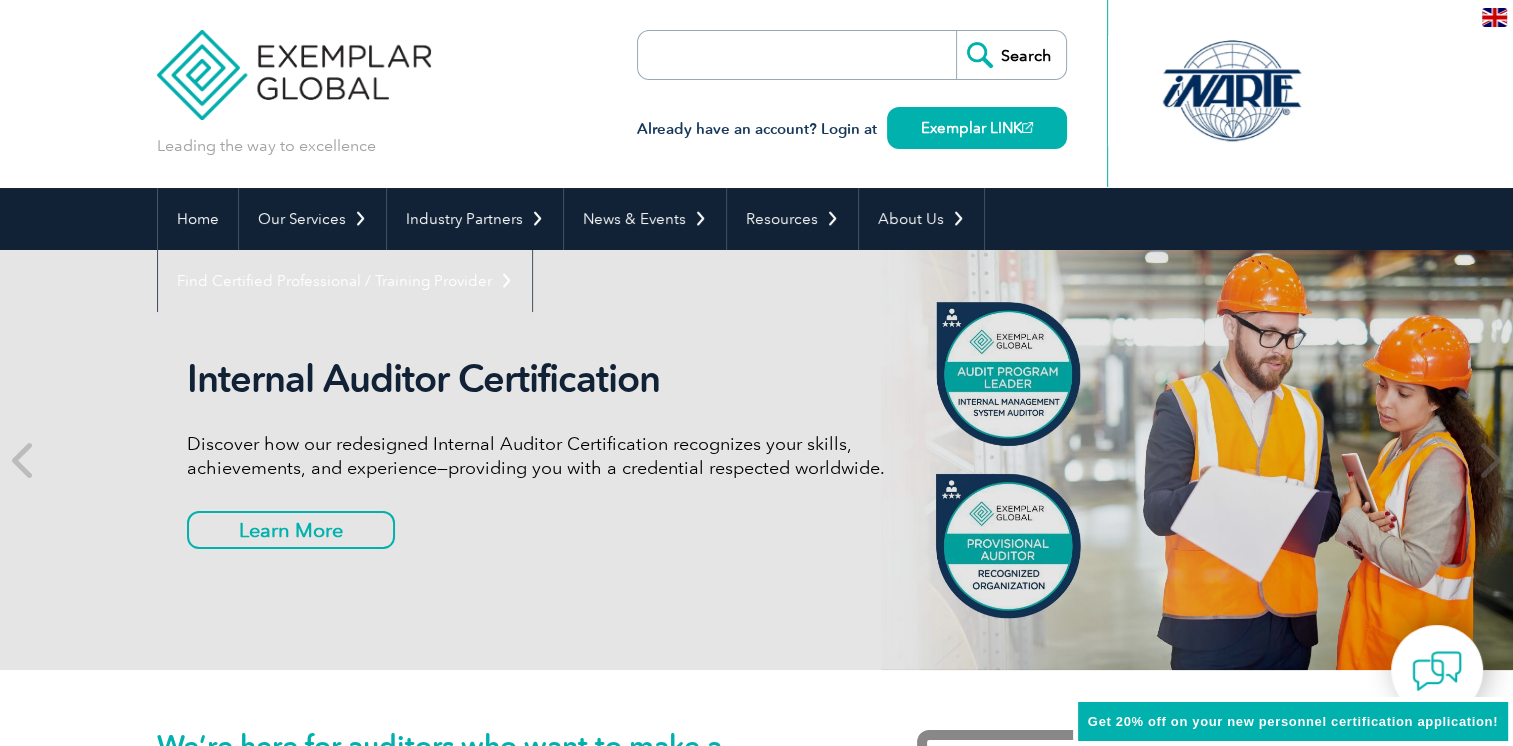 click at bounding box center [753, 55] 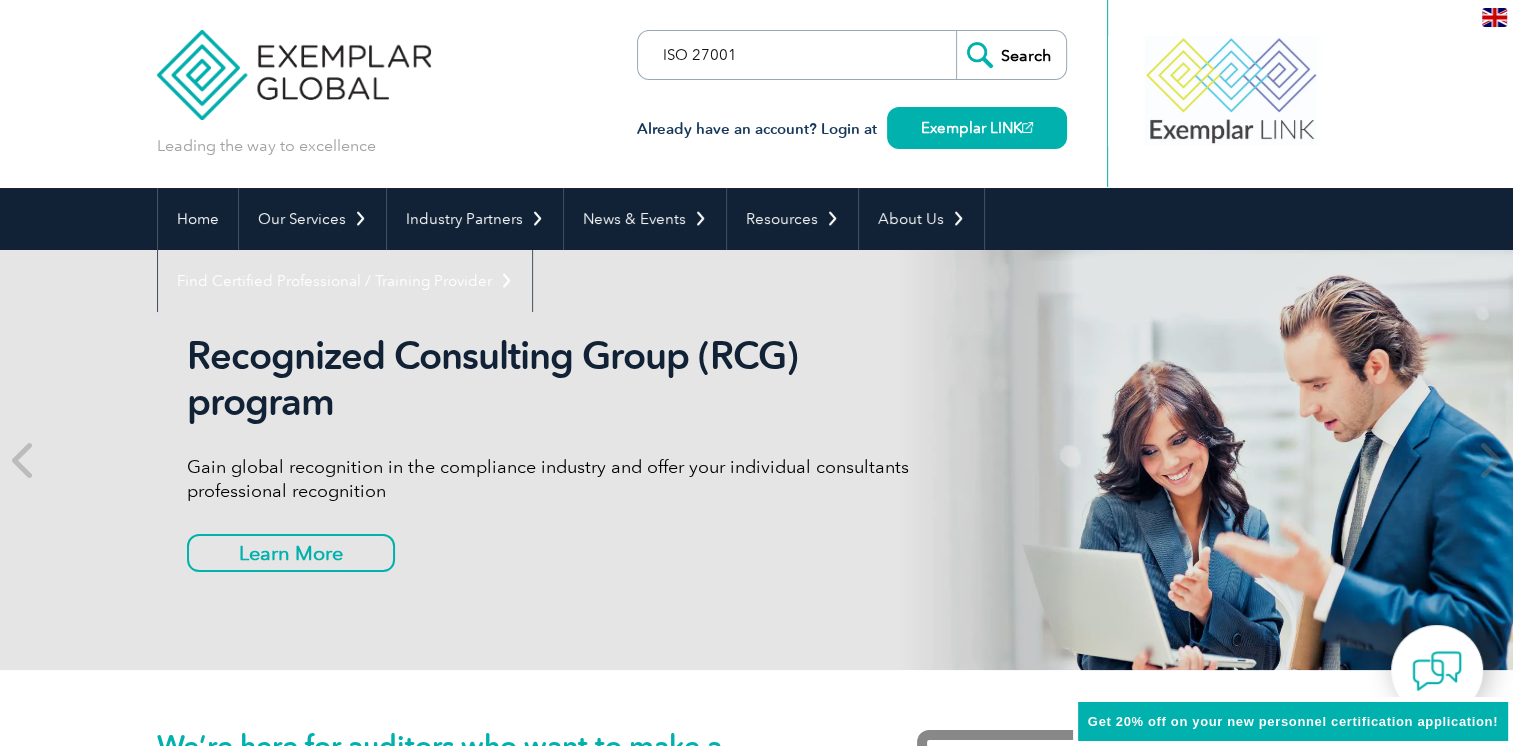 type on "ISO 27001" 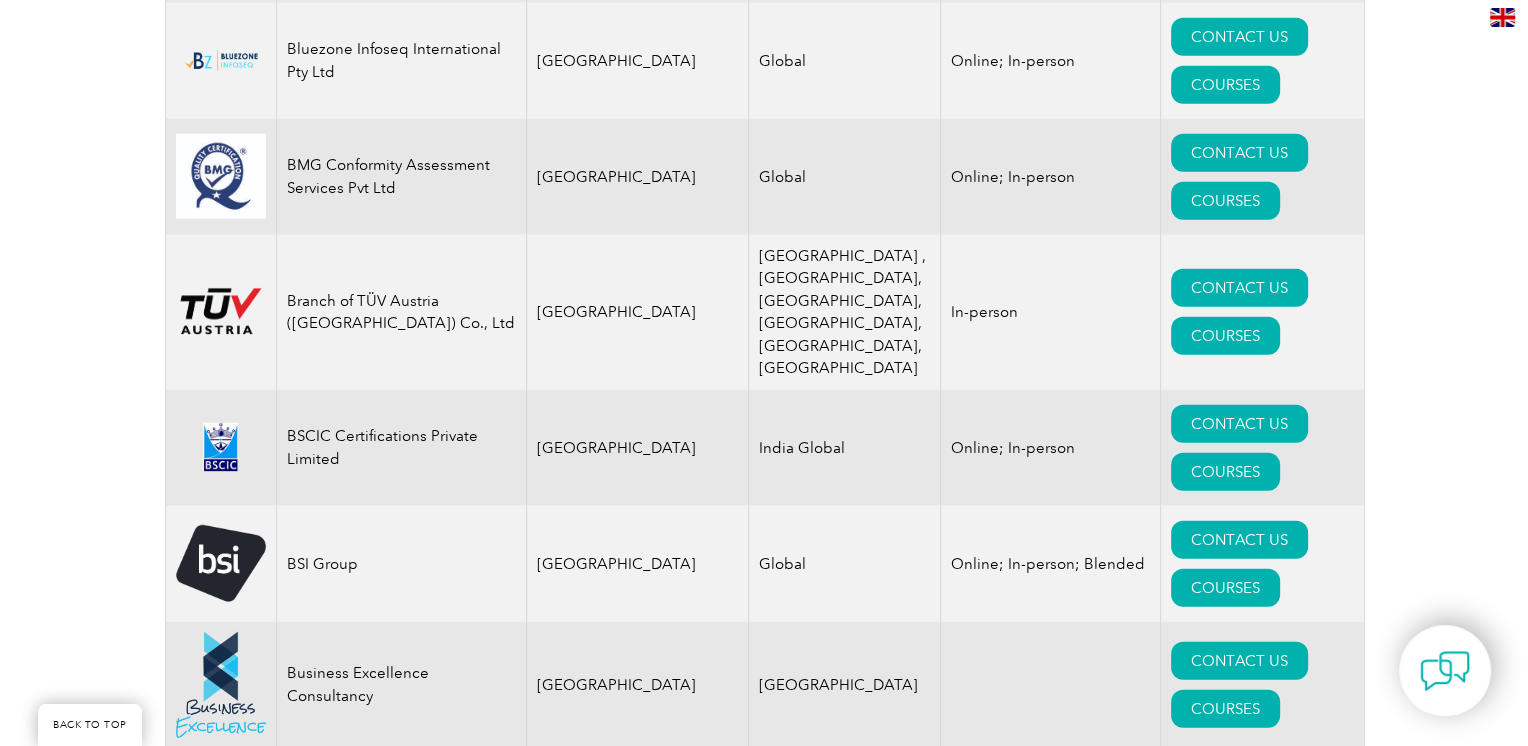 scroll, scrollTop: 5540, scrollLeft: 0, axis: vertical 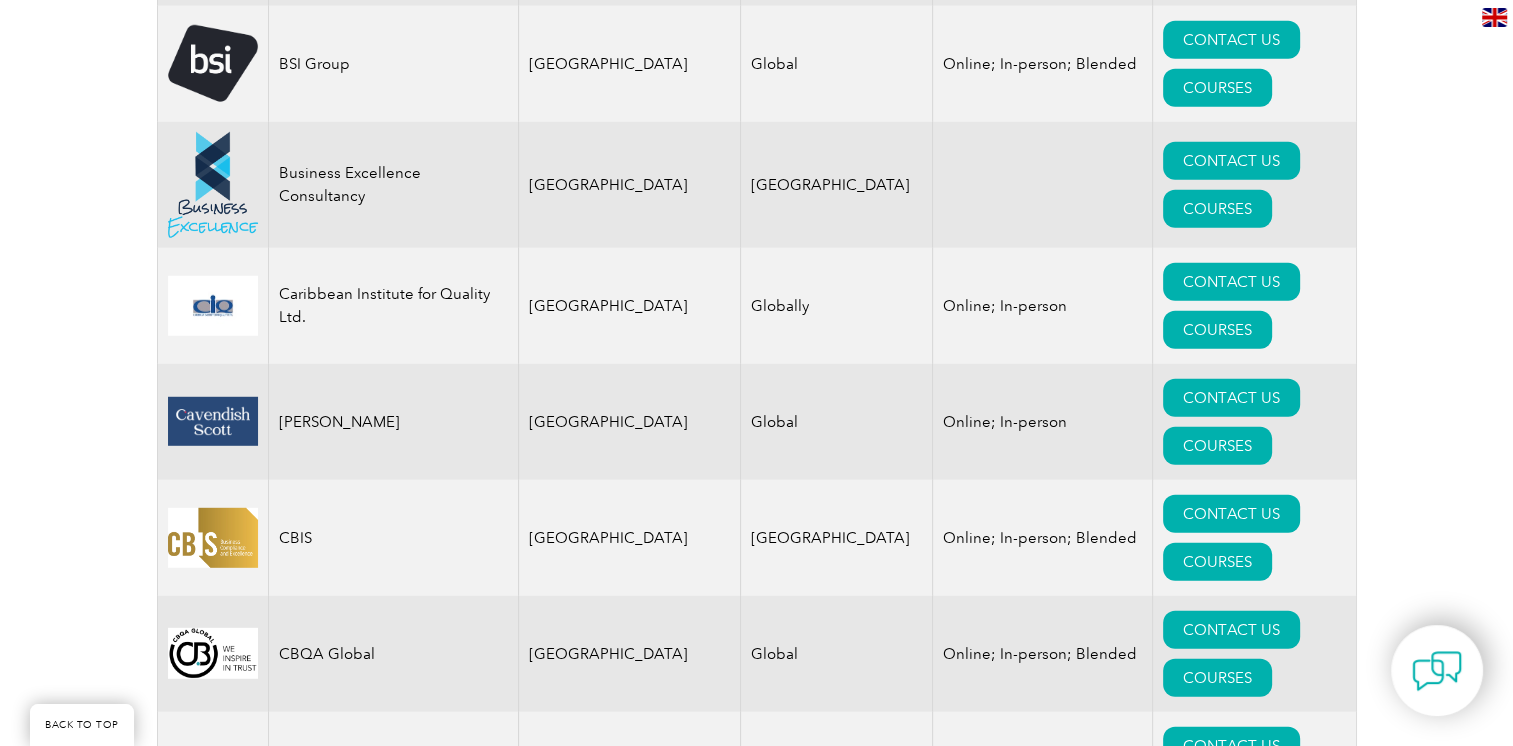 click on "COURSES" at bounding box center (1217, 1854) 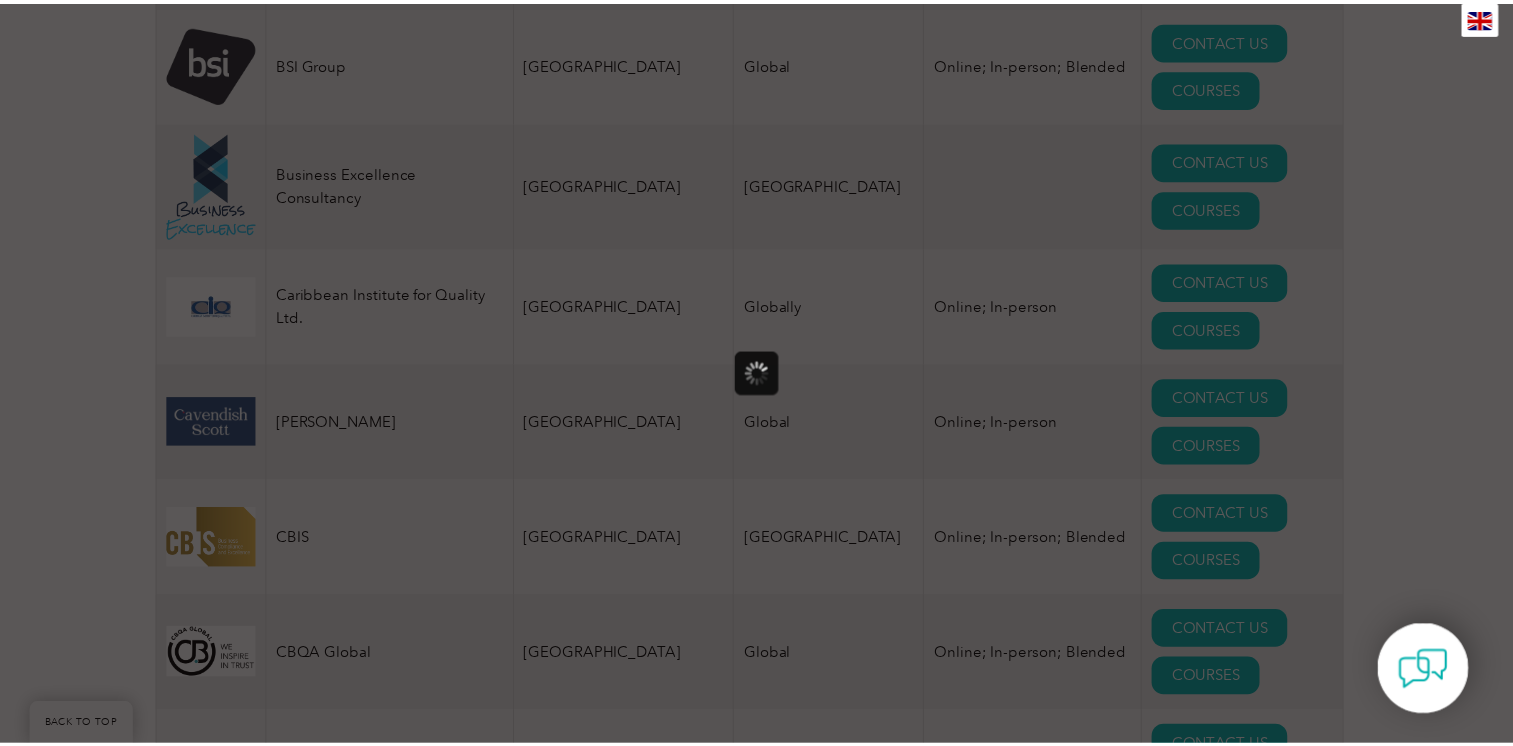 scroll, scrollTop: 0, scrollLeft: 0, axis: both 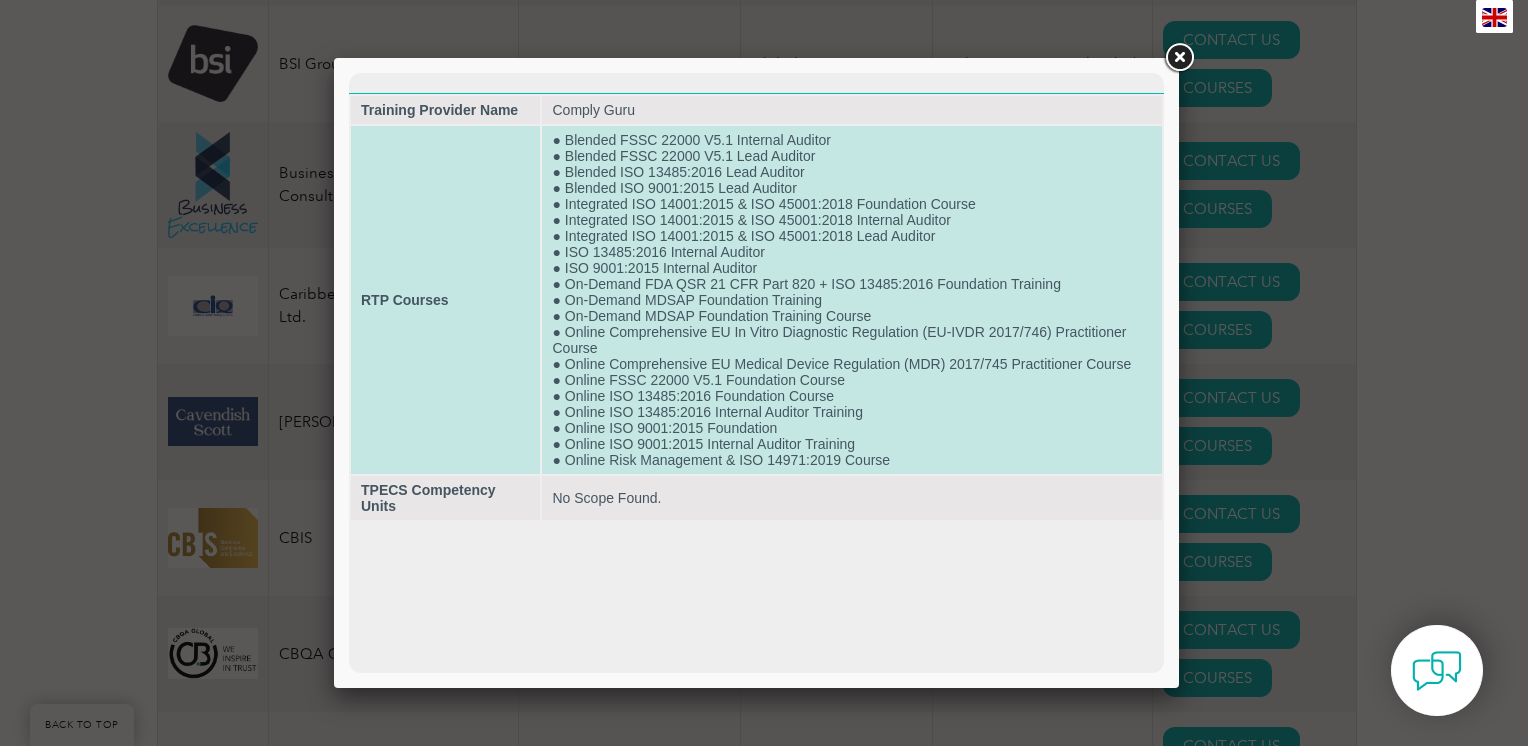 click on "● Blended FSSC 22000 V5.1 Internal Auditor ● Blended FSSC 22000 V5.1 Lead Auditor ● Blended ISO 13485:2016 Lead Auditor ● Blended ISO 9001:2015 Lead Auditor ● Integrated ISO 14001:2015 & ISO 45001:2018 Foundation Course ● Integrated ISO 14001:2015 & ISO 45001:2018 Internal Auditor ● Integrated ISO 14001:2015 & ISO 45001:2018 Lead Auditor ● ISO 13485:2016 Internal Auditor ● ISO 9001:2015 Internal Auditor ● On-Demand FDA QSR 21 CFR Part 820 + ISO 13485:2016 Foundation Training ● On-Demand MDSAP Foundation Training ● On-Demand MDSAP Foundation Training Course ● Online Comprehensive EU In Vitro Diagnostic Regulation (EU-IVDR 2017/746) Practitioner Course ● Online Comprehensive EU Medical Device Regulation (MDR) 2017/745 Practitioner Course ● Online FSSC 22000 V5.1 Foundation Course ● Online ISO 13485:2016 Foundation Course ● Online ISO 13485:2016 Internal Auditor Training ● Online ISO 9001:2015 Foundation ● Online ISO 9001:2015 Internal Auditor Training" at bounding box center [852, 300] 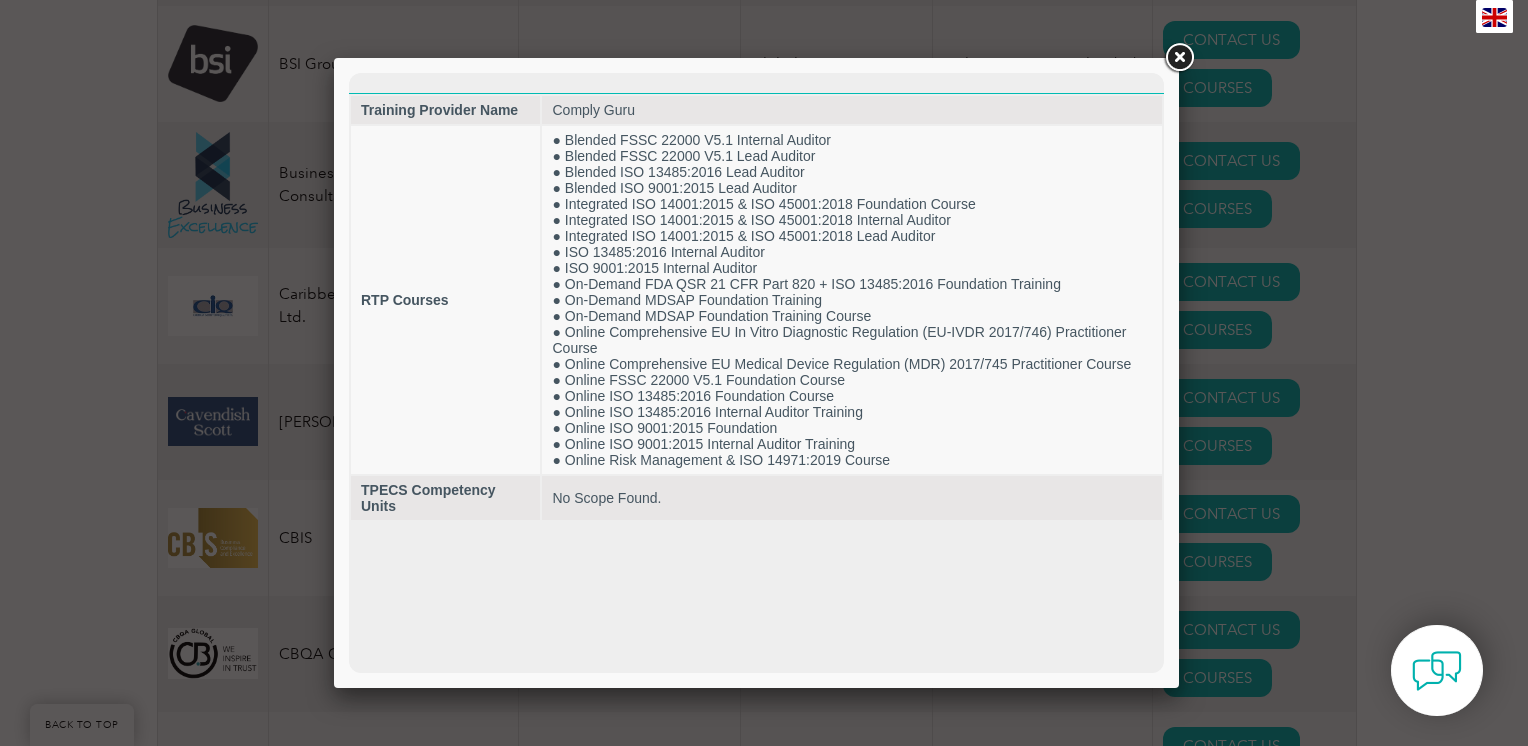 click at bounding box center [1179, 58] 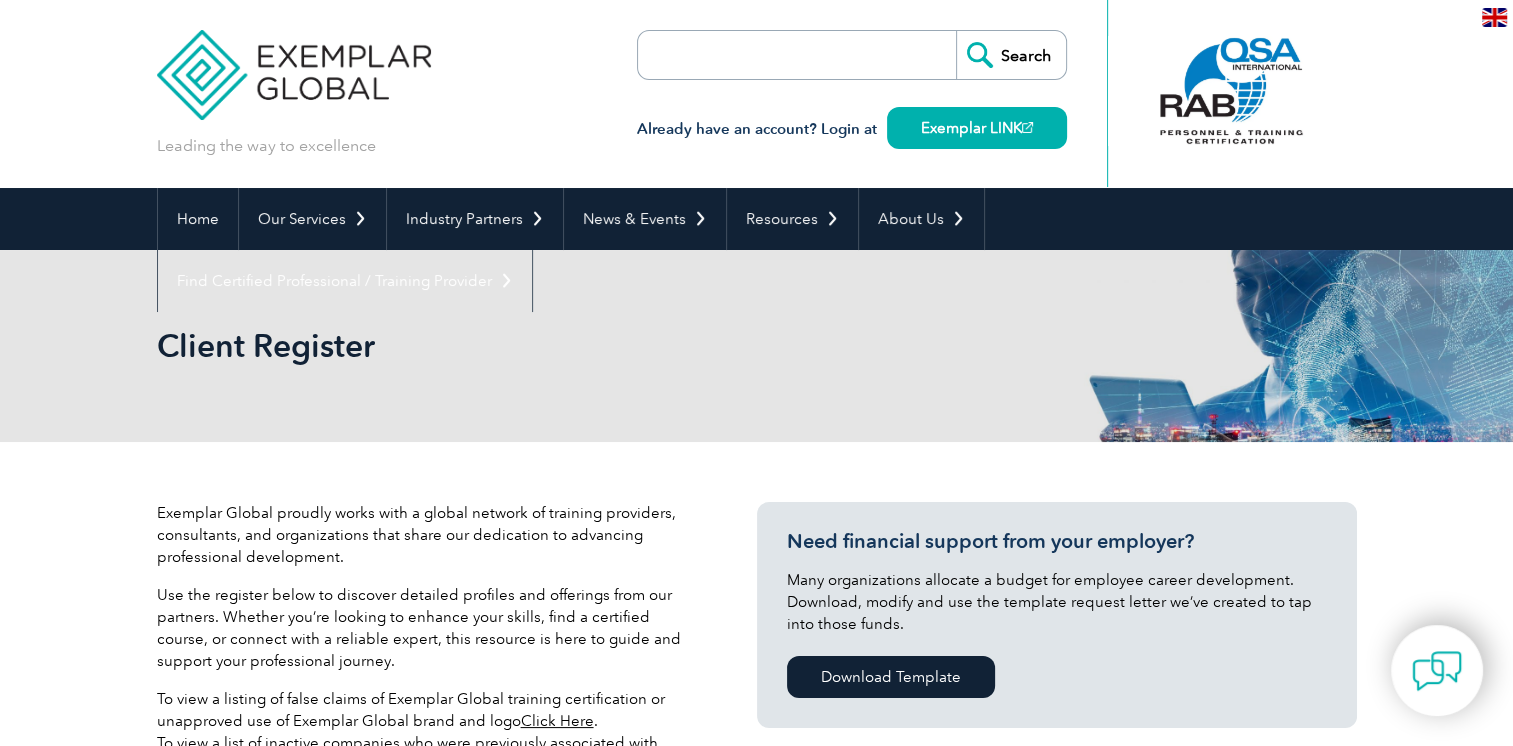 scroll, scrollTop: 500, scrollLeft: 0, axis: vertical 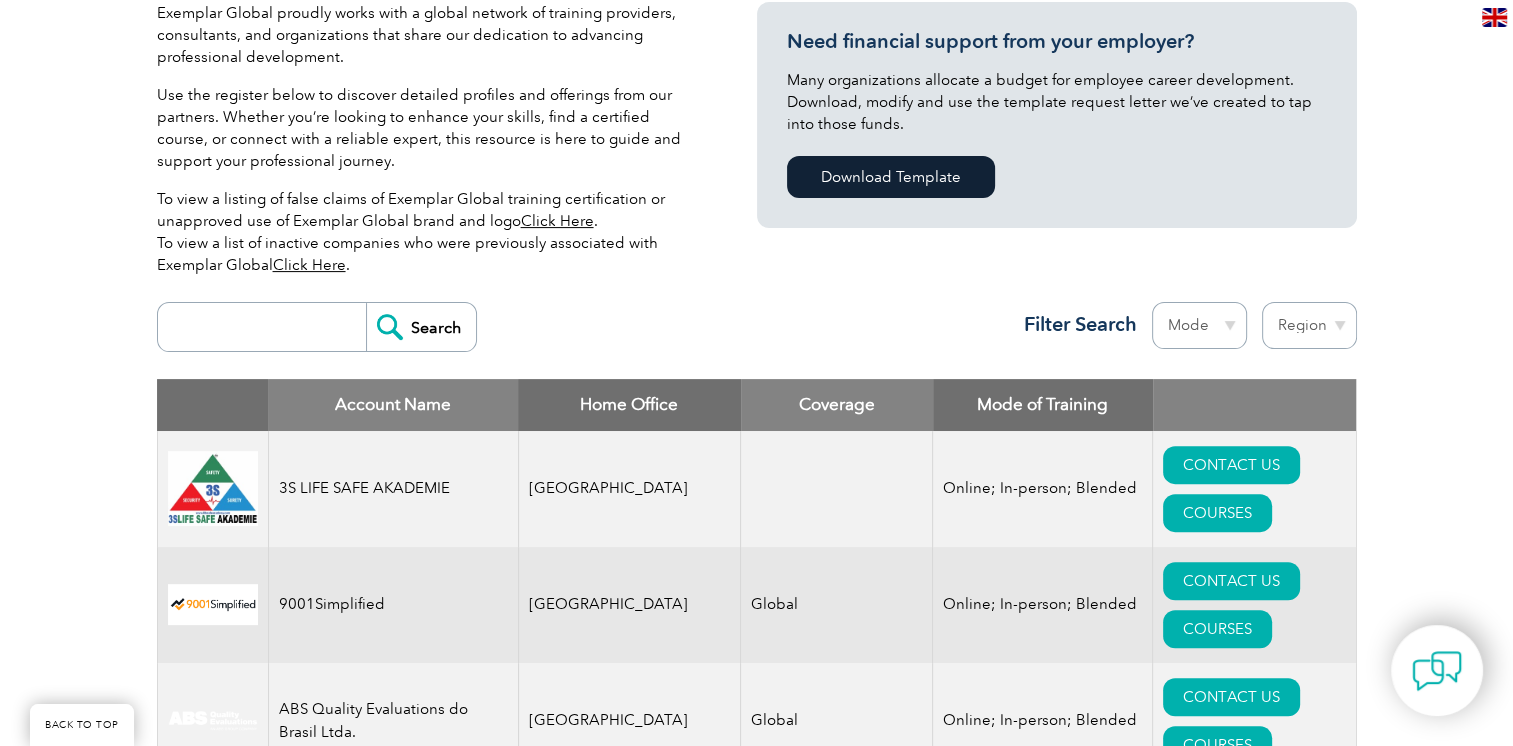 click on "Region
Australia
Bahrain
Bangladesh
Brazil
Canada
Colombia
Dominican Republic
Egypt
India
Indonesia
Iraq
Ireland
Jordan
Korea, Republic of
Malaysia
Malta
Mexico
Mongolia
Montenegro
Myanmar
Netherlands
New Zealand
Nigeria
Oman
Pakistan
Panama
Philippines
Portugal
Romania
Saudi Arabia
Serbia
Singapore
South Africa
Taiwan
Thailand
Trinidad and Tobago" at bounding box center (1309, 325) 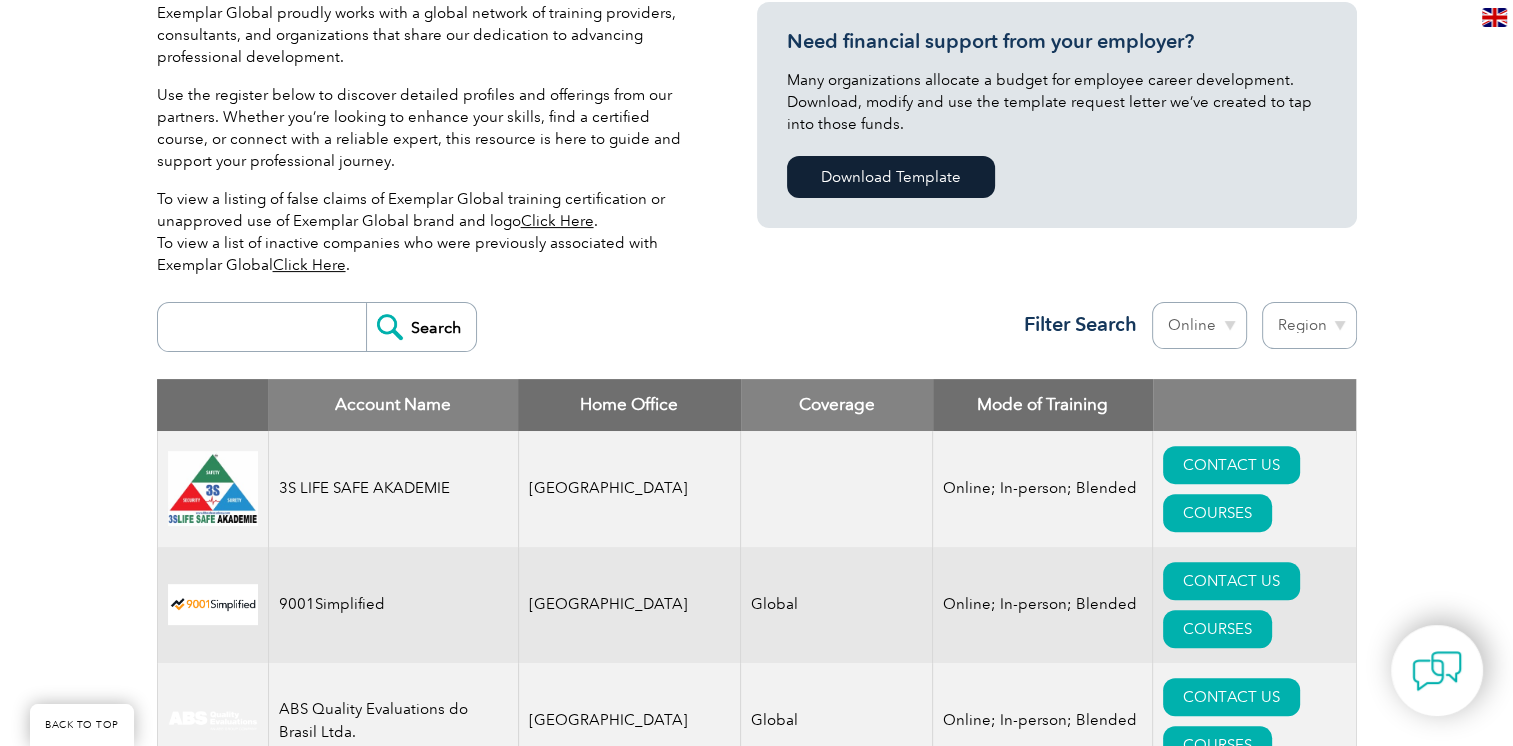 click on "Mode
Online
In-person
Blended" at bounding box center (1199, 325) 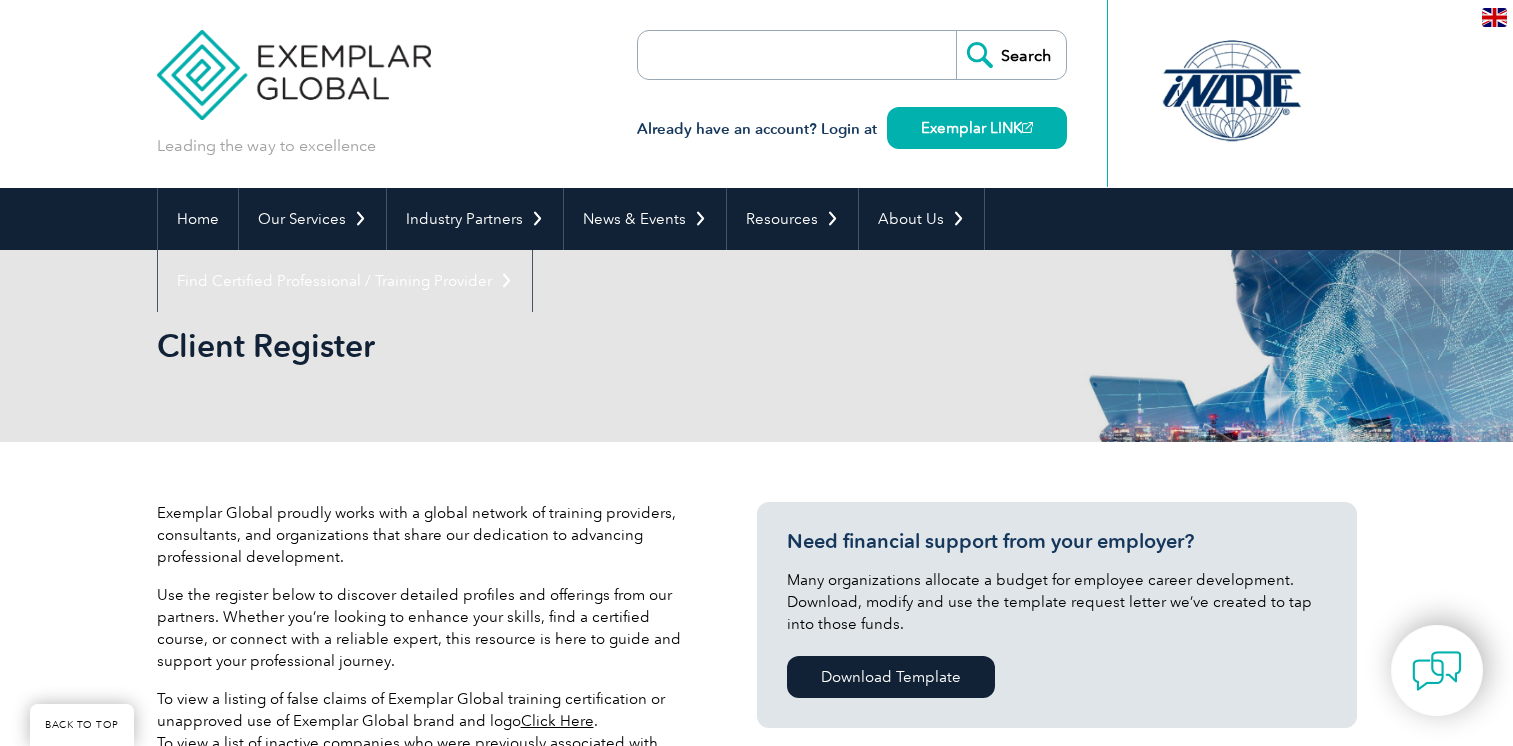 select on "Ireland" 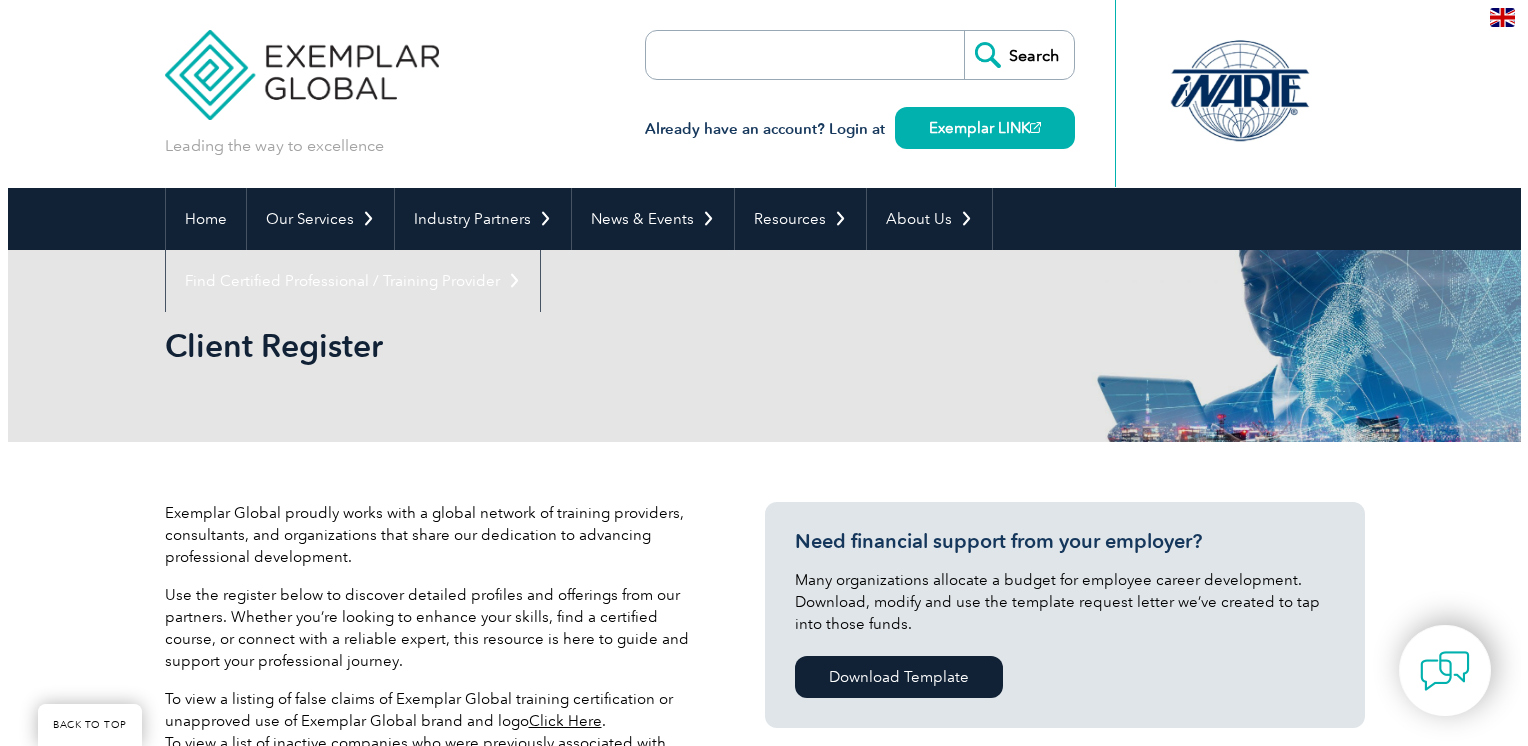 scroll, scrollTop: 616, scrollLeft: 0, axis: vertical 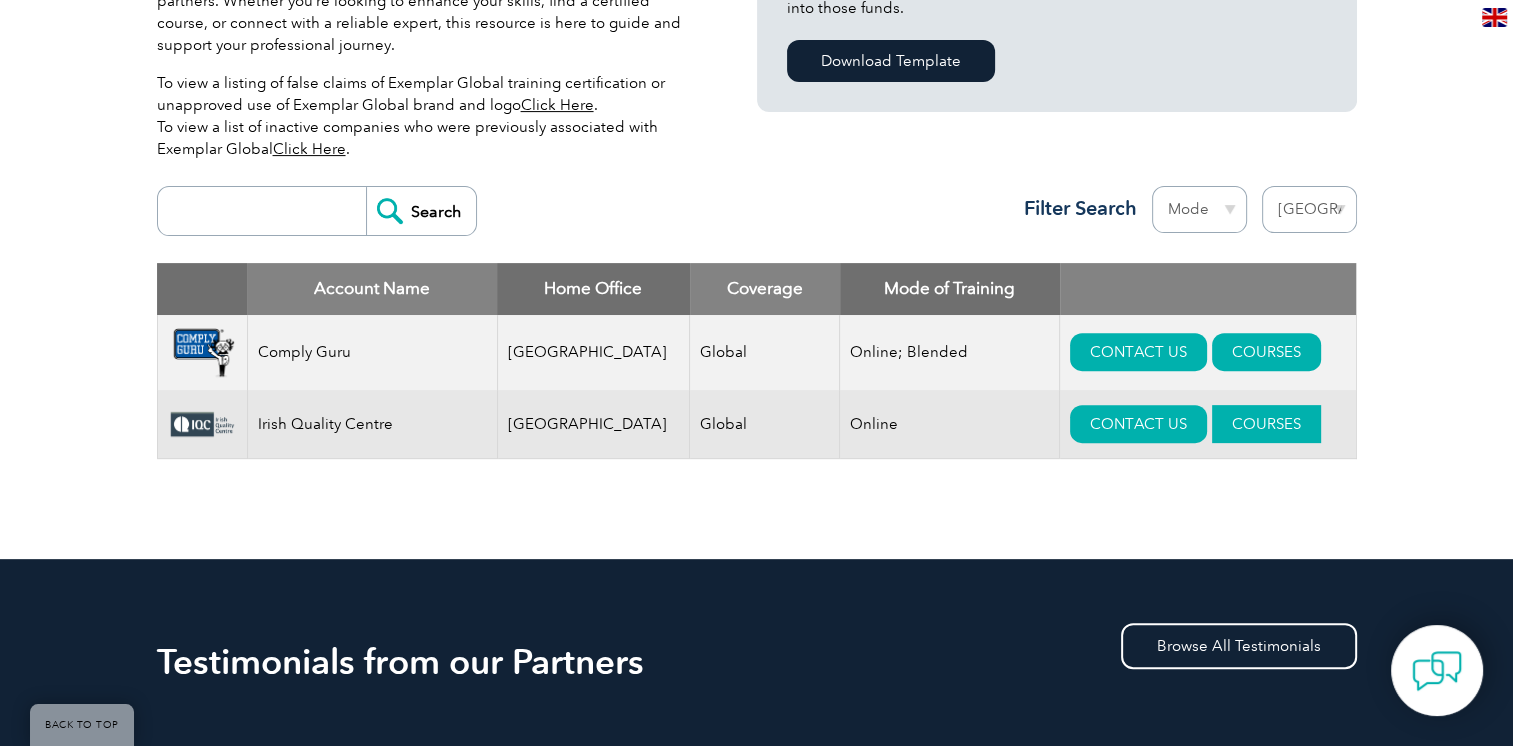 click on "COURSES" at bounding box center (1266, 424) 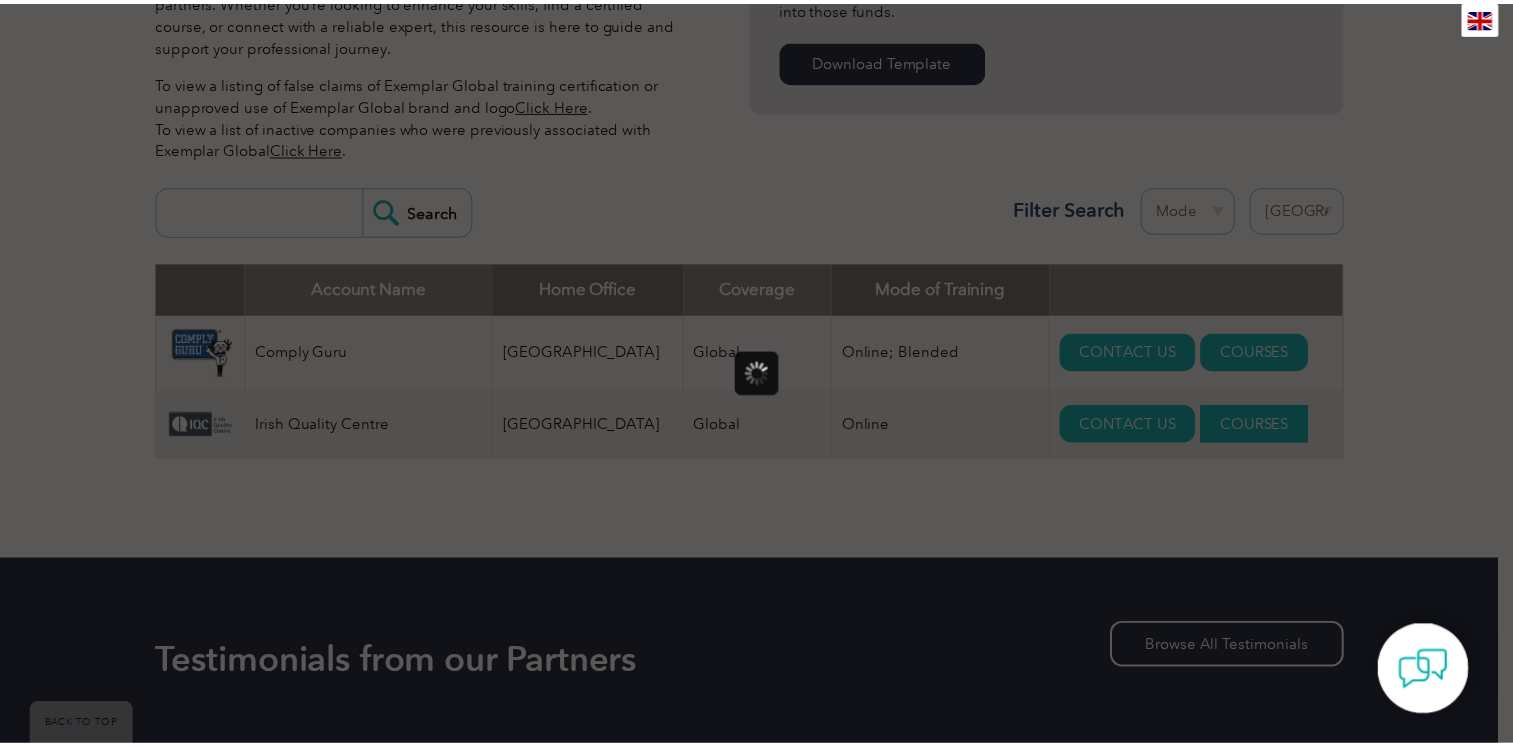 scroll, scrollTop: 0, scrollLeft: 0, axis: both 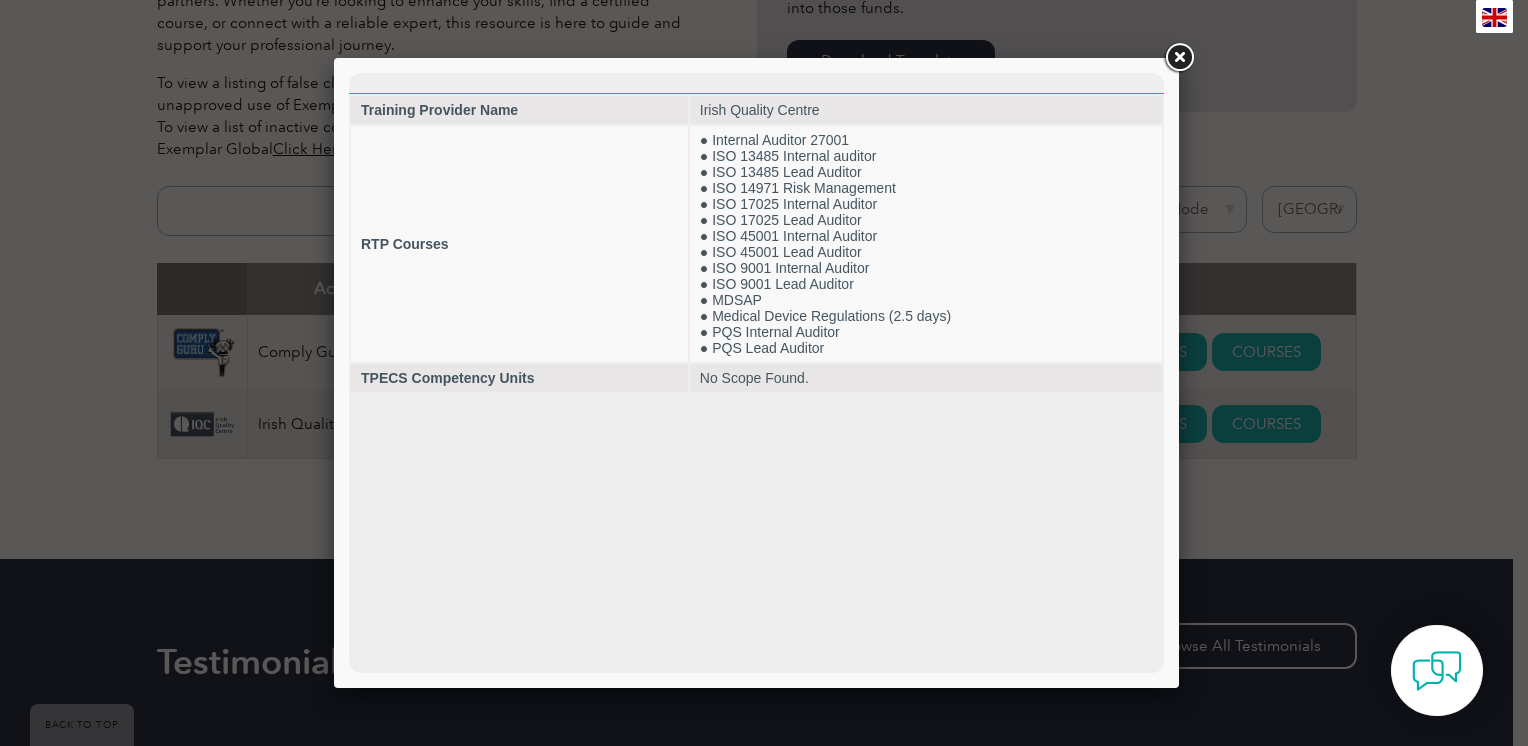 click at bounding box center [1179, 58] 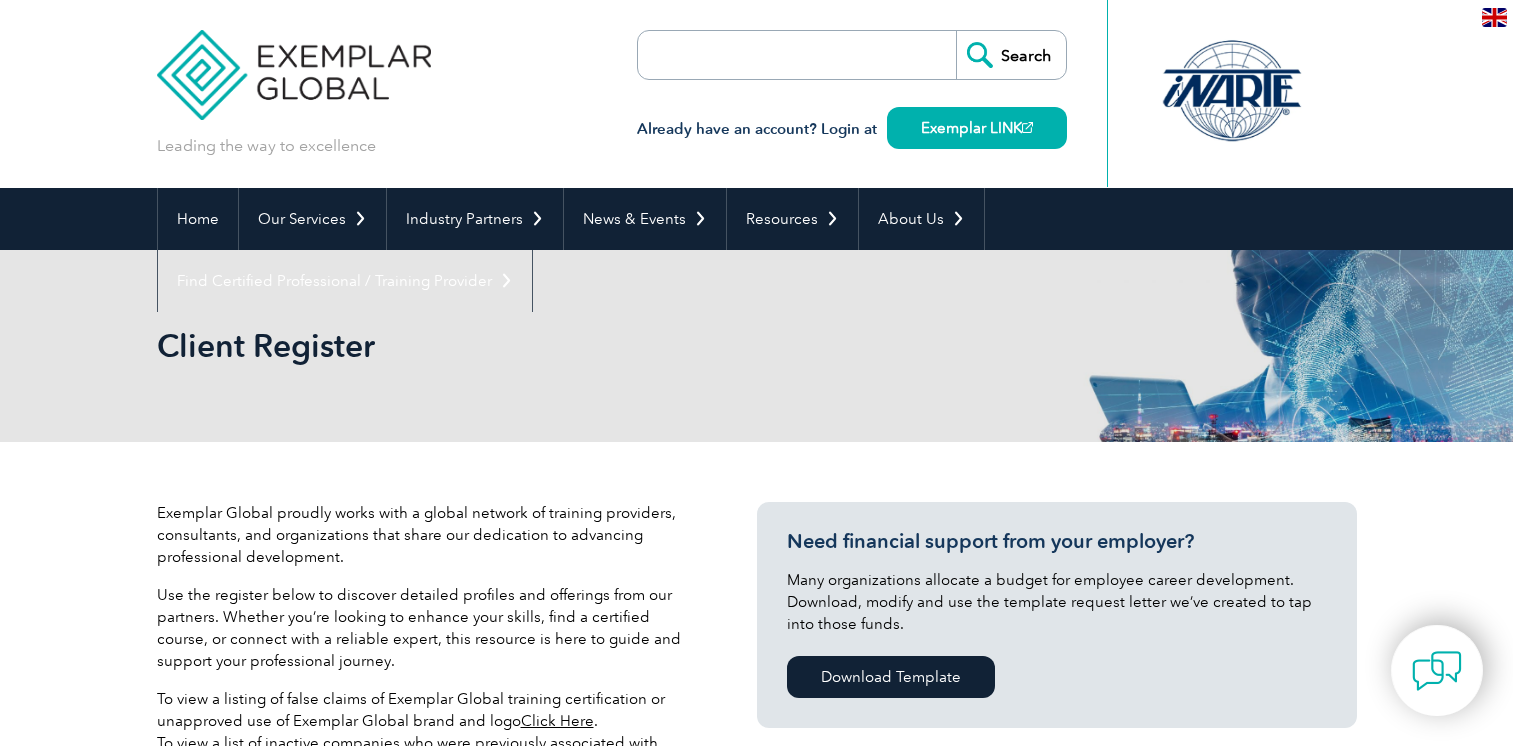 select on "[GEOGRAPHIC_DATA]" 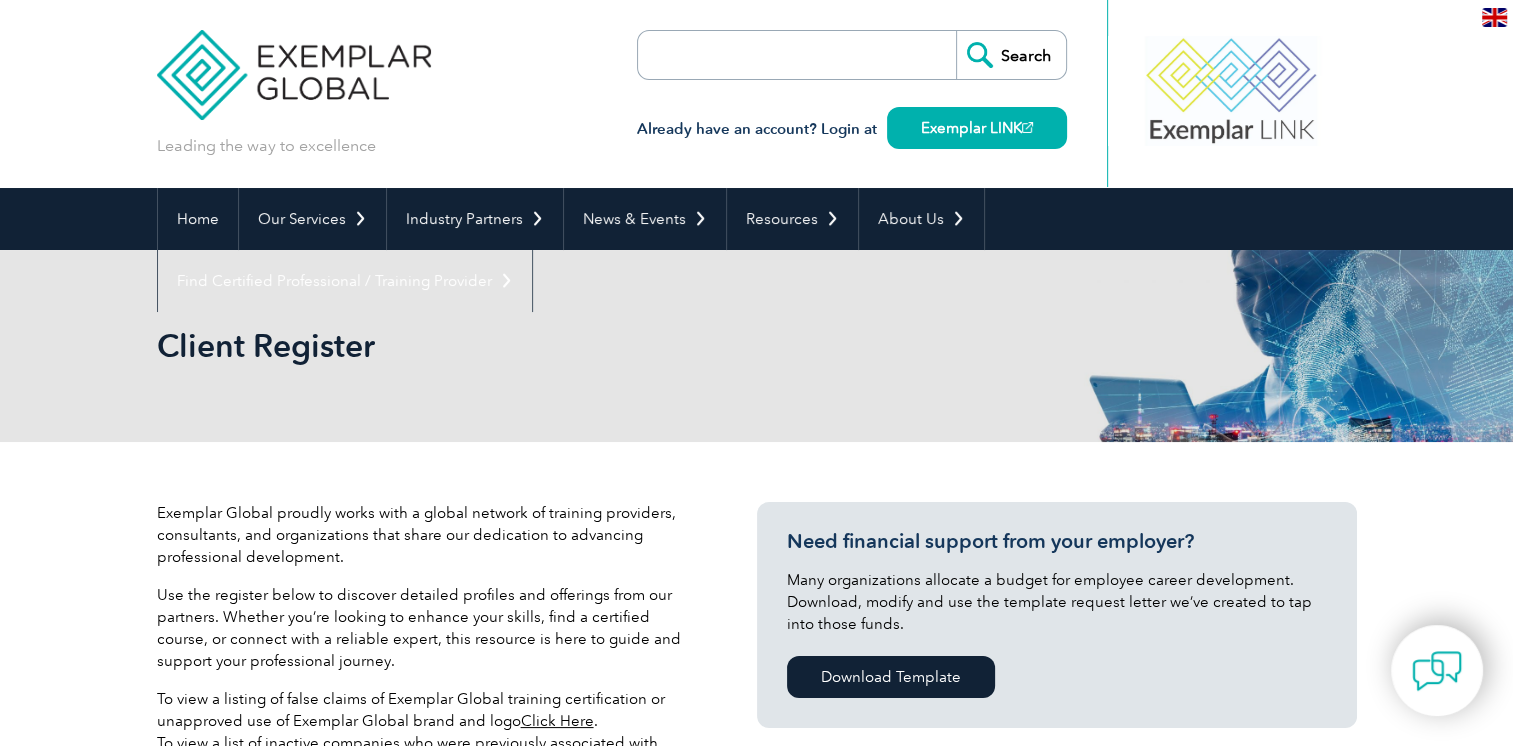 scroll, scrollTop: 500, scrollLeft: 0, axis: vertical 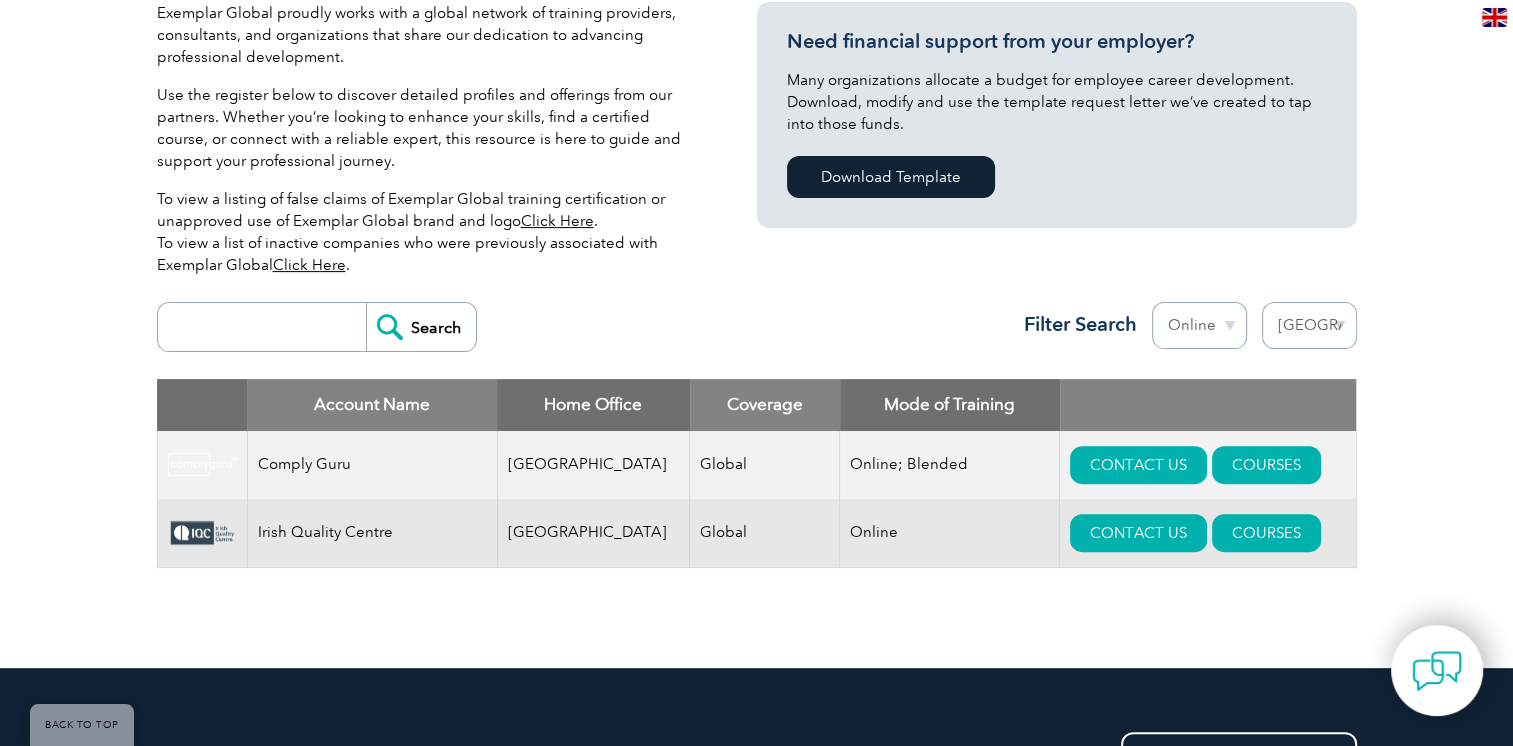 click on "Region
[GEOGRAPHIC_DATA]
[GEOGRAPHIC_DATA]
[GEOGRAPHIC_DATA]
[GEOGRAPHIC_DATA]
[GEOGRAPHIC_DATA]
[GEOGRAPHIC_DATA]
[GEOGRAPHIC_DATA]
[GEOGRAPHIC_DATA]
[GEOGRAPHIC_DATA]
[GEOGRAPHIC_DATA]
[GEOGRAPHIC_DATA]
[GEOGRAPHIC_DATA]
[GEOGRAPHIC_DATA]
[GEOGRAPHIC_DATA], Republic of
[GEOGRAPHIC_DATA]
[GEOGRAPHIC_DATA]
[GEOGRAPHIC_DATA]
[GEOGRAPHIC_DATA]
[GEOGRAPHIC_DATA]
[GEOGRAPHIC_DATA]
[GEOGRAPHIC_DATA]
[GEOGRAPHIC_DATA]
[GEOGRAPHIC_DATA]
[GEOGRAPHIC_DATA]
[GEOGRAPHIC_DATA]
[GEOGRAPHIC_DATA]
[GEOGRAPHIC_DATA]
[GEOGRAPHIC_DATA]
[GEOGRAPHIC_DATA]
[GEOGRAPHIC_DATA]
[GEOGRAPHIC_DATA]
[GEOGRAPHIC_DATA]
[GEOGRAPHIC_DATA]
[GEOGRAPHIC_DATA]
[GEOGRAPHIC_DATA]
[GEOGRAPHIC_DATA]" at bounding box center (1309, 325) 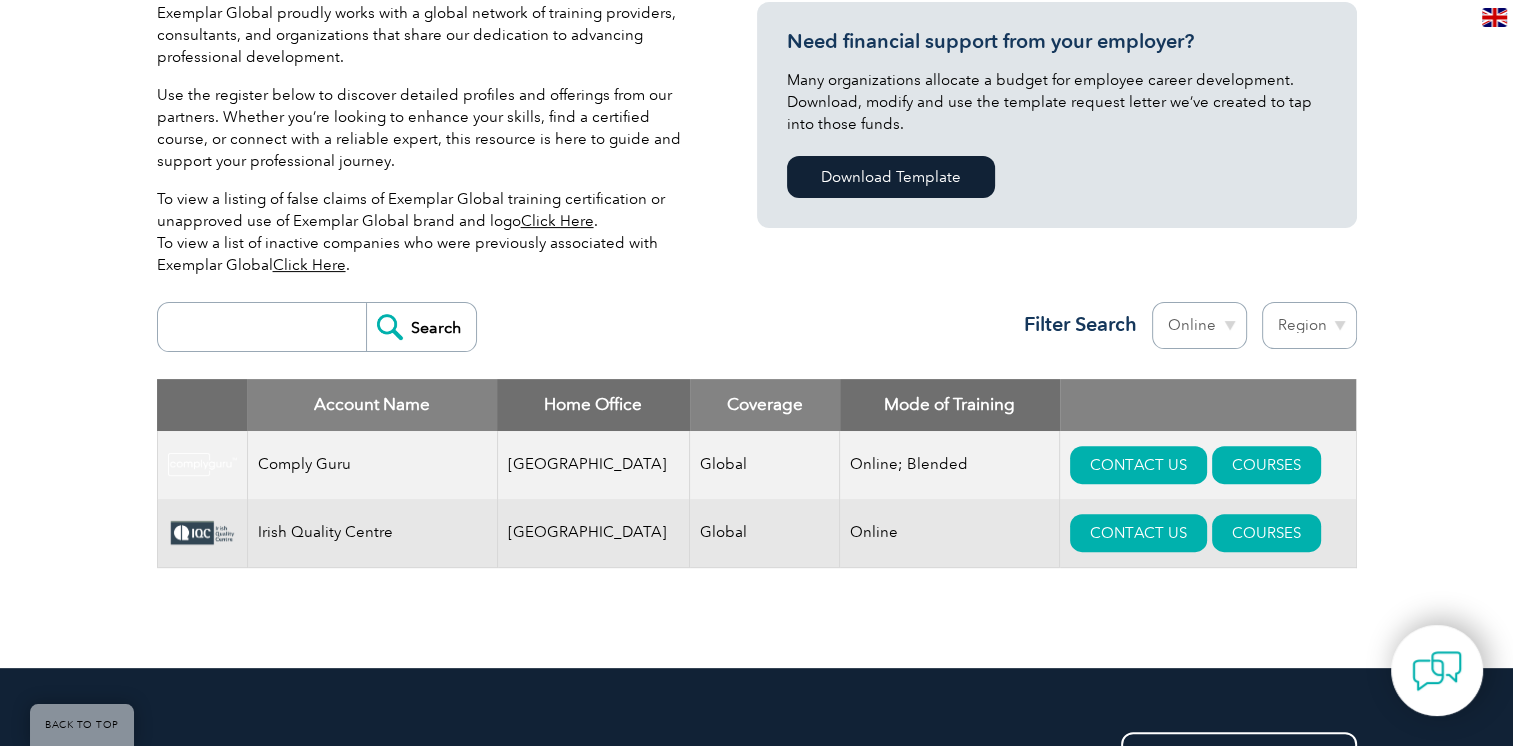click on "Region
[GEOGRAPHIC_DATA]
[GEOGRAPHIC_DATA]
[GEOGRAPHIC_DATA]
[GEOGRAPHIC_DATA]
[GEOGRAPHIC_DATA]
[GEOGRAPHIC_DATA]
[GEOGRAPHIC_DATA]
[GEOGRAPHIC_DATA]
[GEOGRAPHIC_DATA]
[GEOGRAPHIC_DATA]
[GEOGRAPHIC_DATA]
[GEOGRAPHIC_DATA]
[GEOGRAPHIC_DATA]
[GEOGRAPHIC_DATA], Republic of
[GEOGRAPHIC_DATA]
[GEOGRAPHIC_DATA]
[GEOGRAPHIC_DATA]
[GEOGRAPHIC_DATA]
[GEOGRAPHIC_DATA]
[GEOGRAPHIC_DATA]
[GEOGRAPHIC_DATA]
[GEOGRAPHIC_DATA]
[GEOGRAPHIC_DATA]
[GEOGRAPHIC_DATA]
[GEOGRAPHIC_DATA]
[GEOGRAPHIC_DATA]
[GEOGRAPHIC_DATA]
[GEOGRAPHIC_DATA]
[GEOGRAPHIC_DATA]
[GEOGRAPHIC_DATA]
[GEOGRAPHIC_DATA]
[GEOGRAPHIC_DATA]
[GEOGRAPHIC_DATA]
[GEOGRAPHIC_DATA]
[GEOGRAPHIC_DATA]
[GEOGRAPHIC_DATA]" at bounding box center (1309, 325) 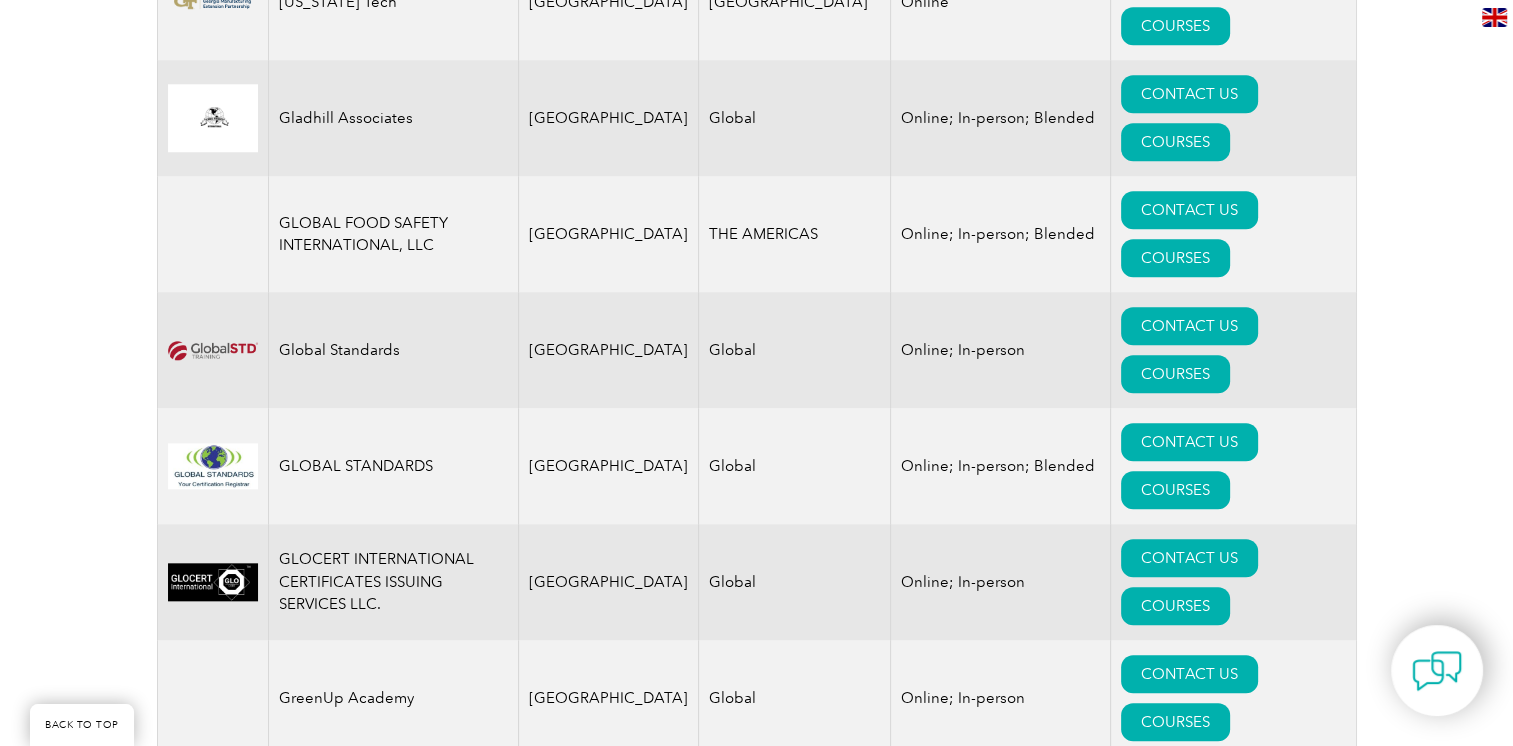 scroll, scrollTop: 9000, scrollLeft: 0, axis: vertical 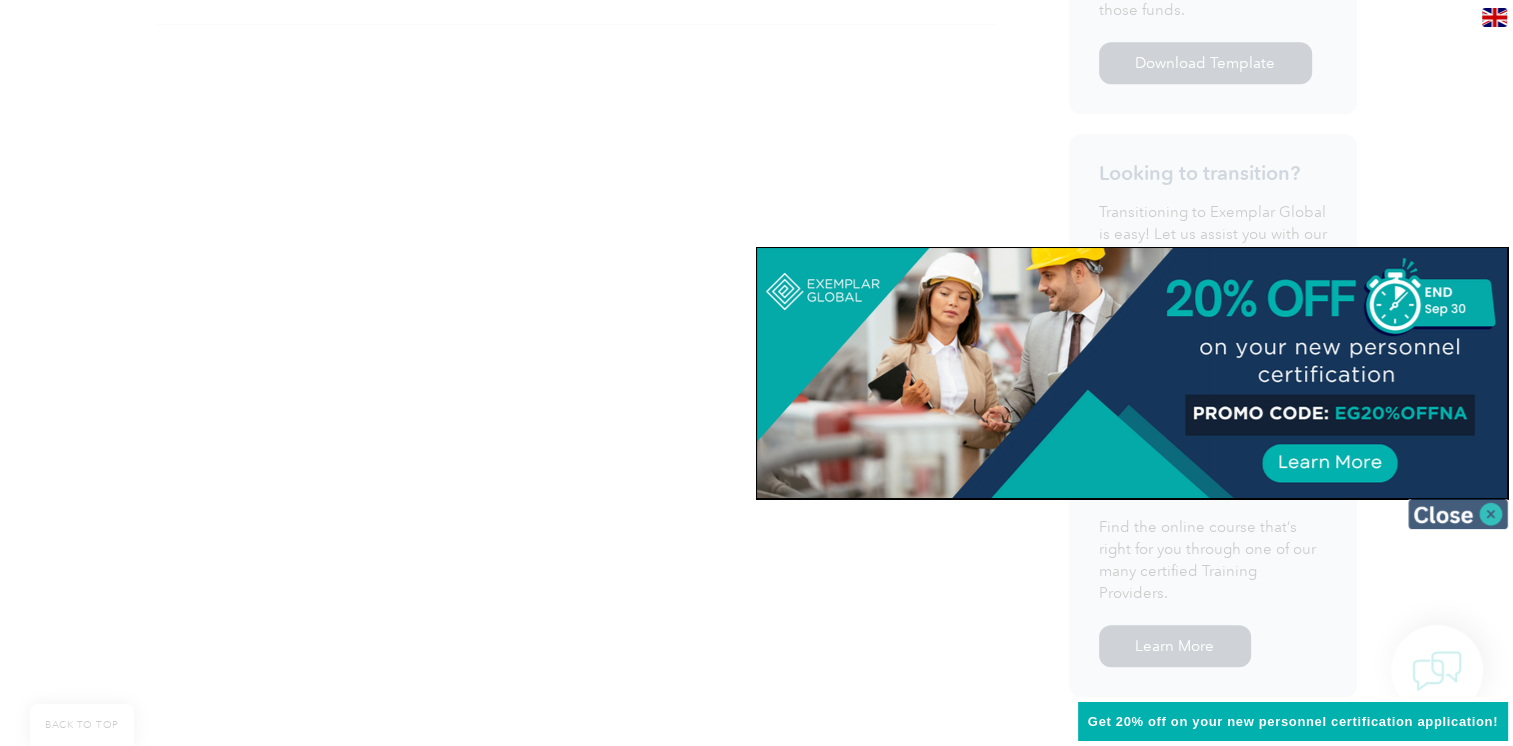 click at bounding box center [1458, 514] 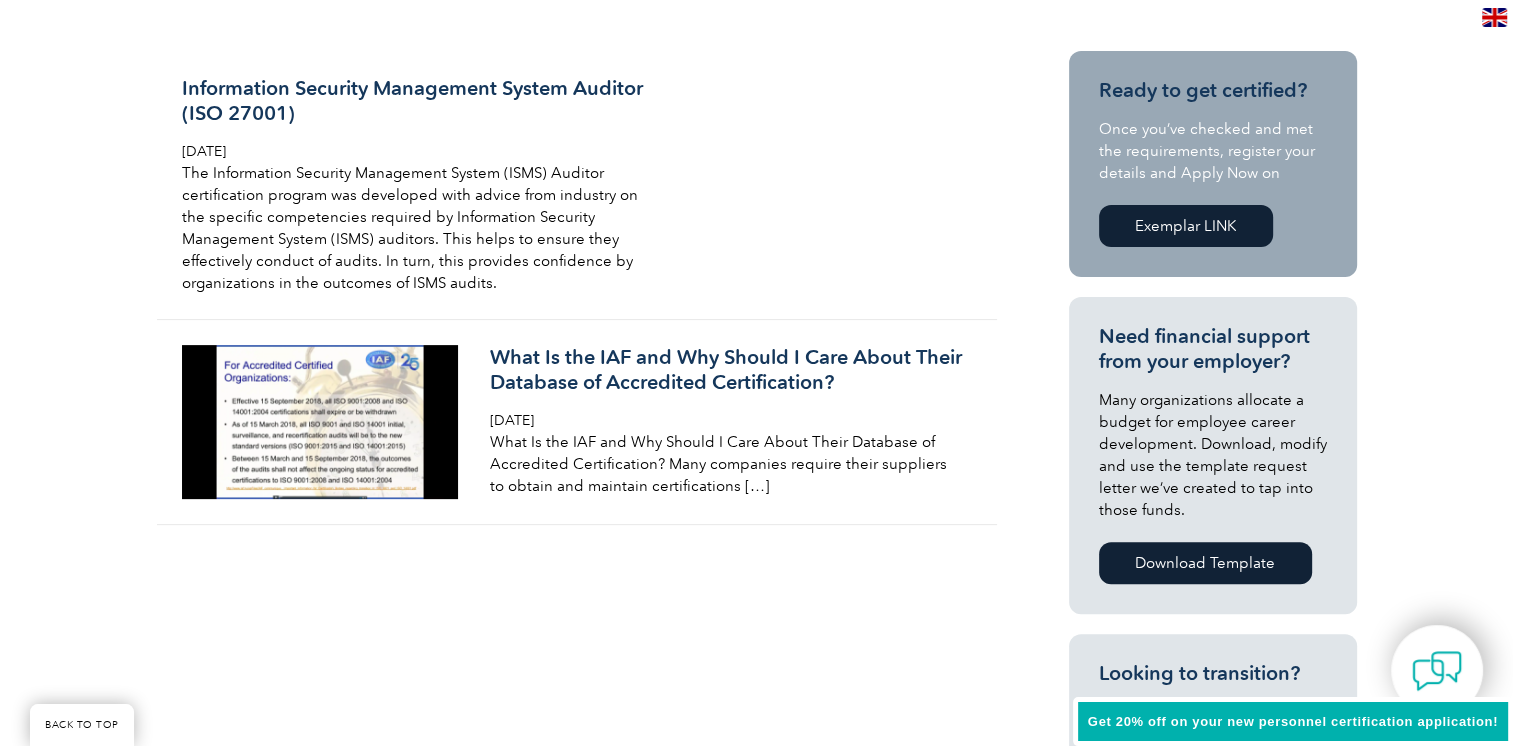 scroll, scrollTop: 1000, scrollLeft: 0, axis: vertical 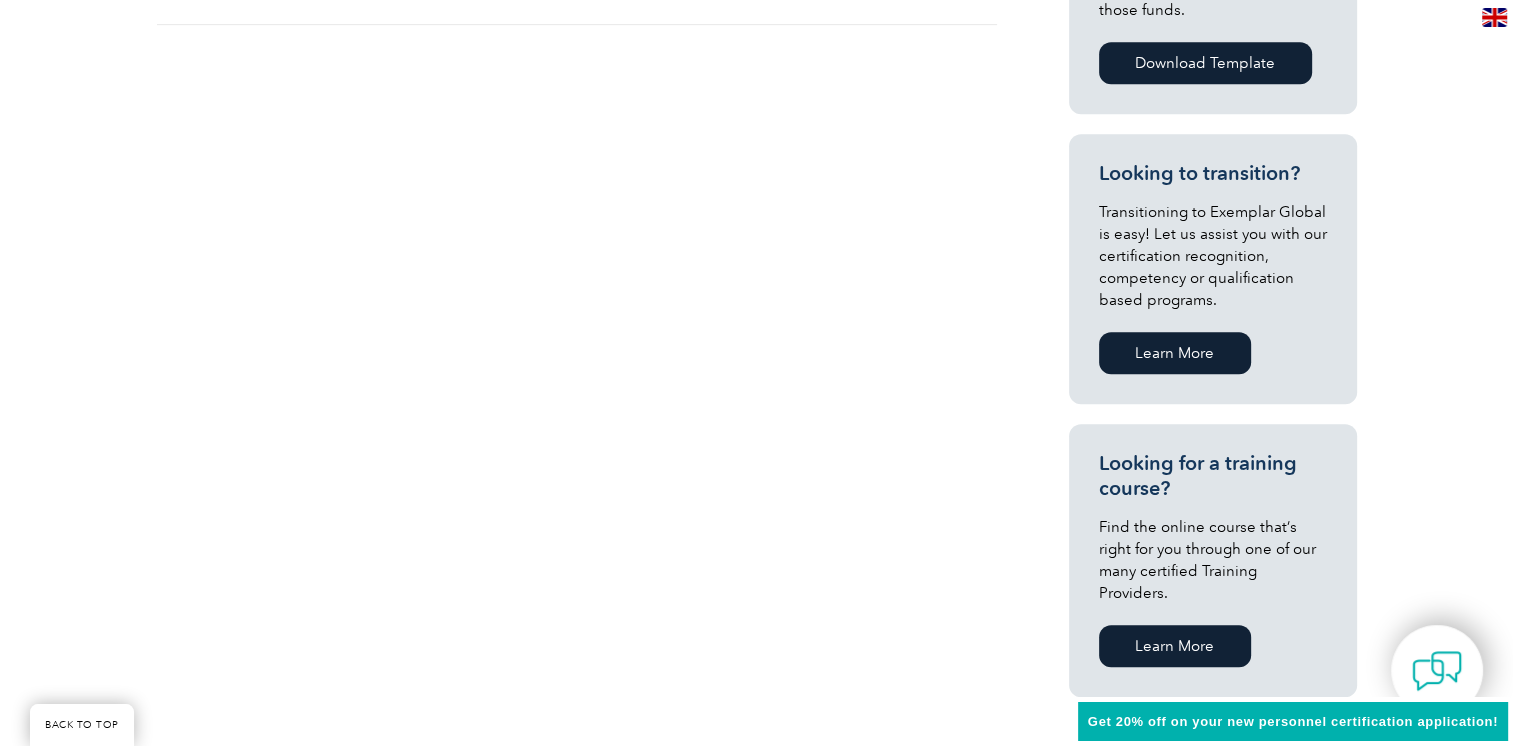 click on "Learn More" at bounding box center [1175, 646] 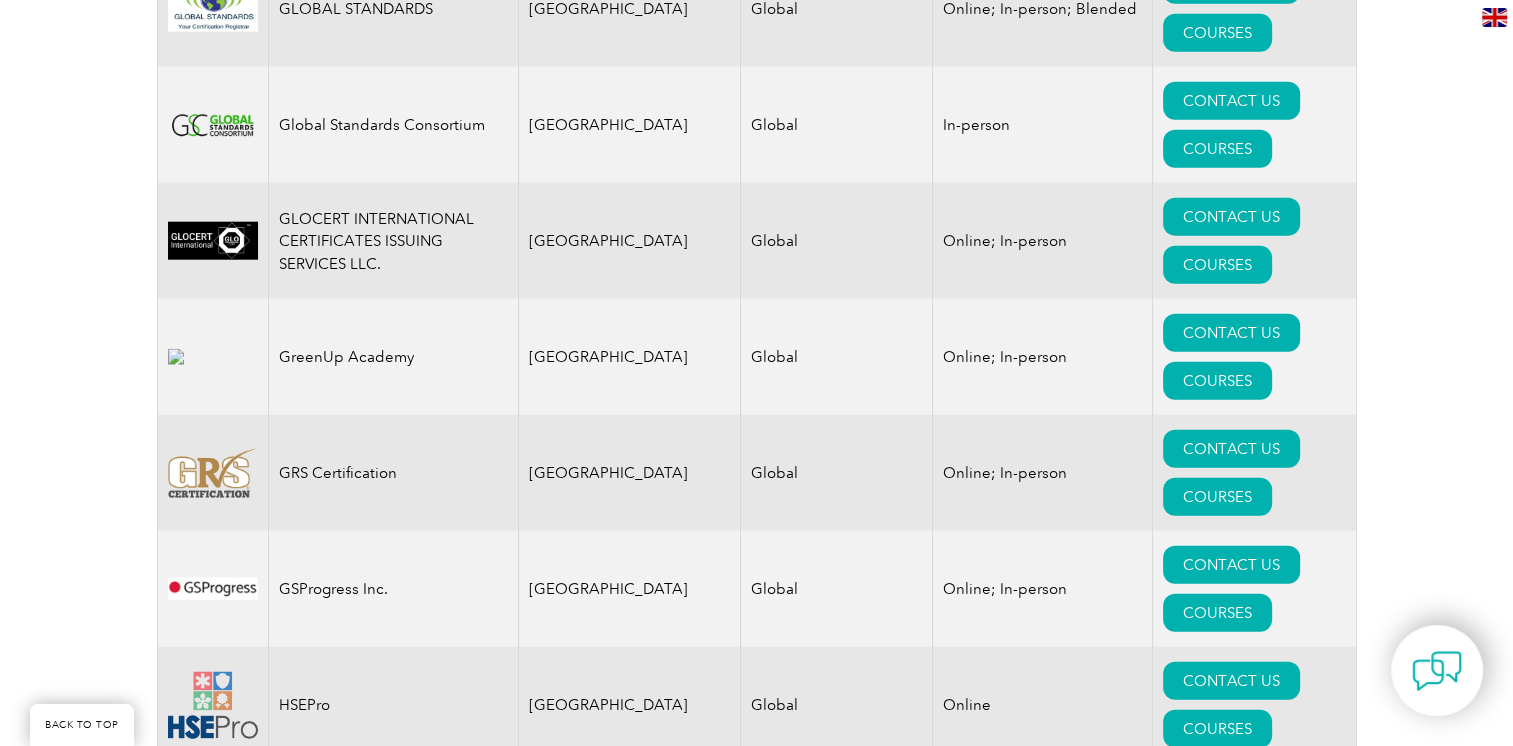 scroll, scrollTop: 11402, scrollLeft: 0, axis: vertical 